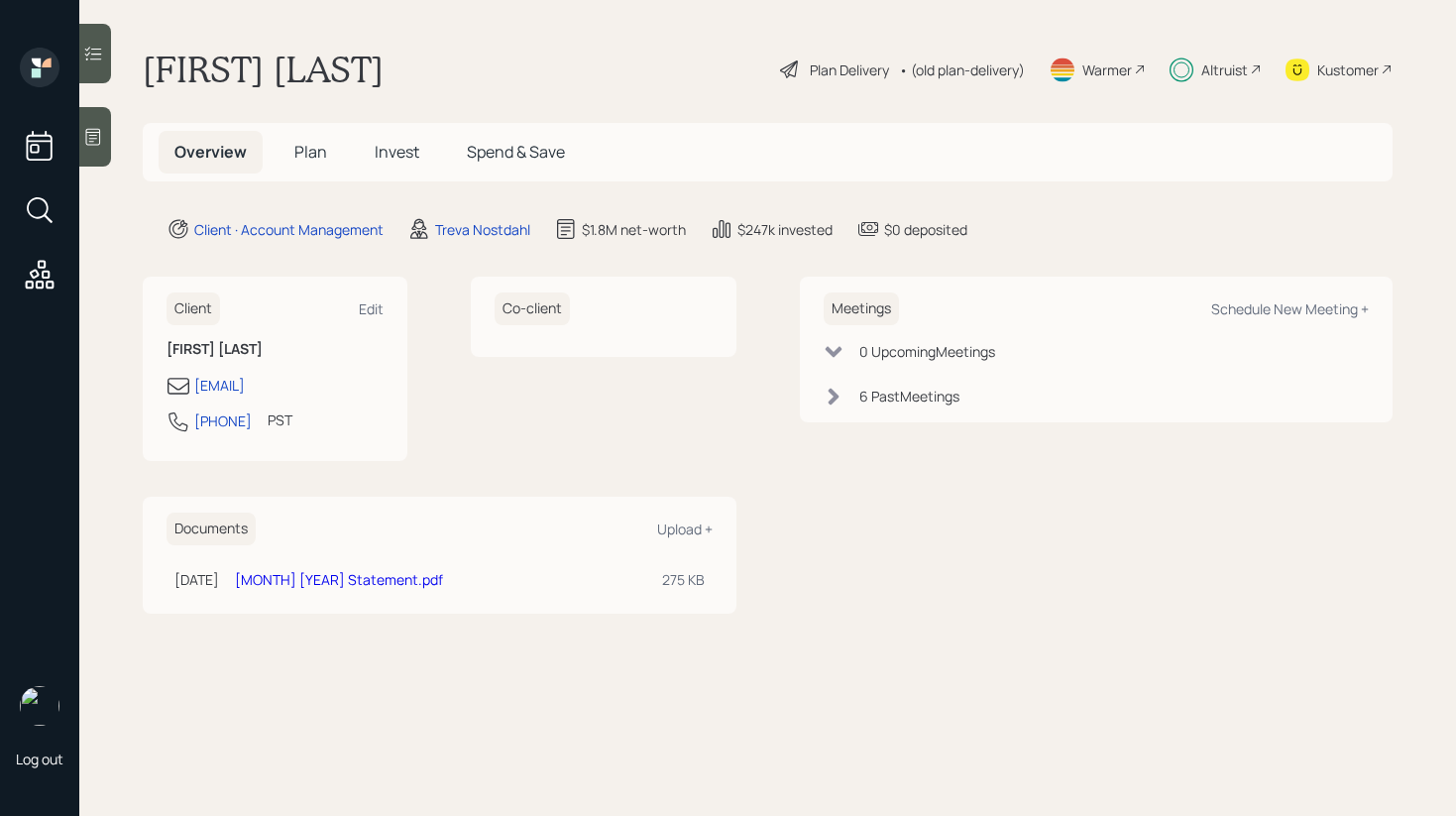 click on "Invest" at bounding box center (396, 152) 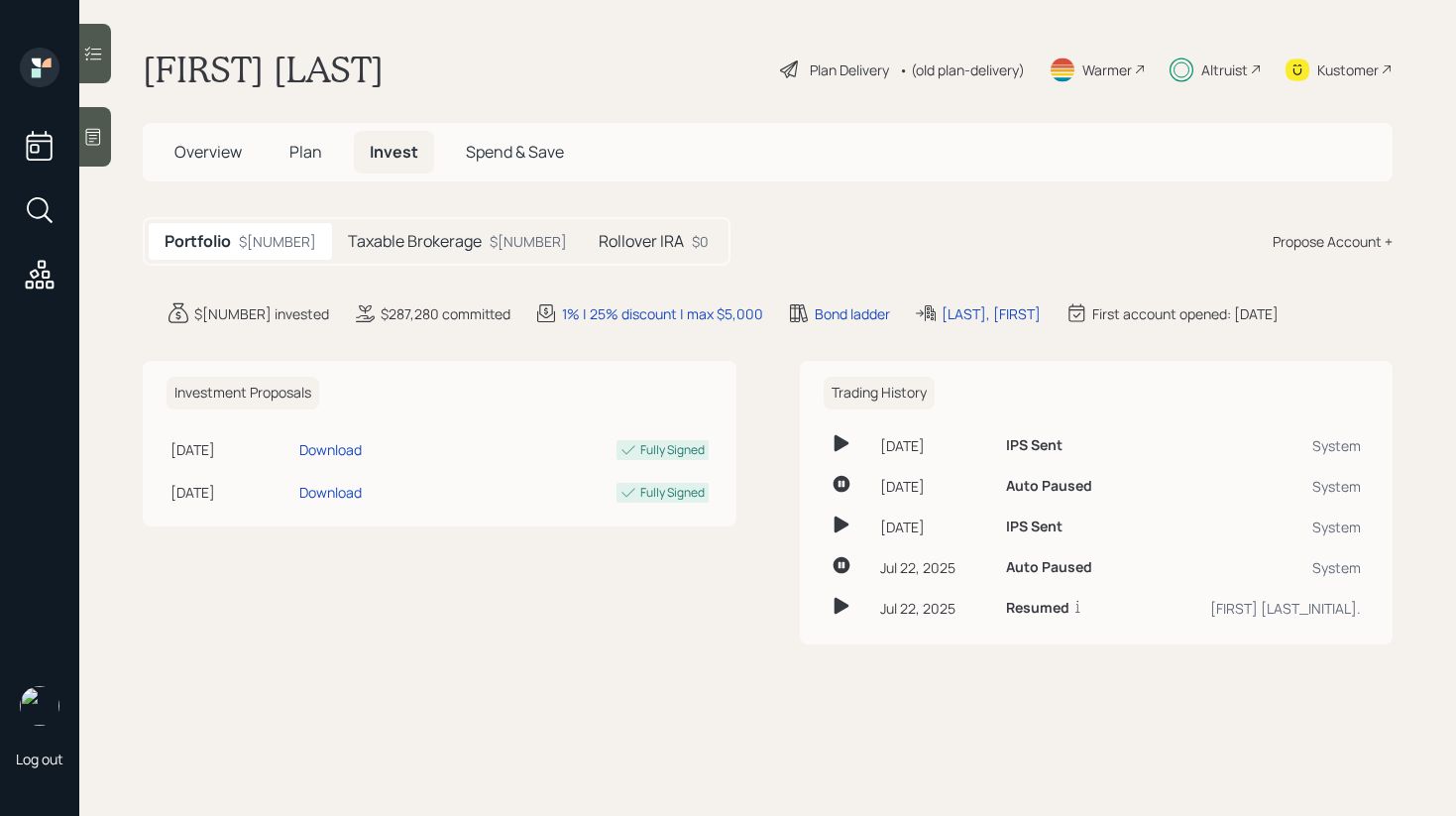click at bounding box center [95, 54] 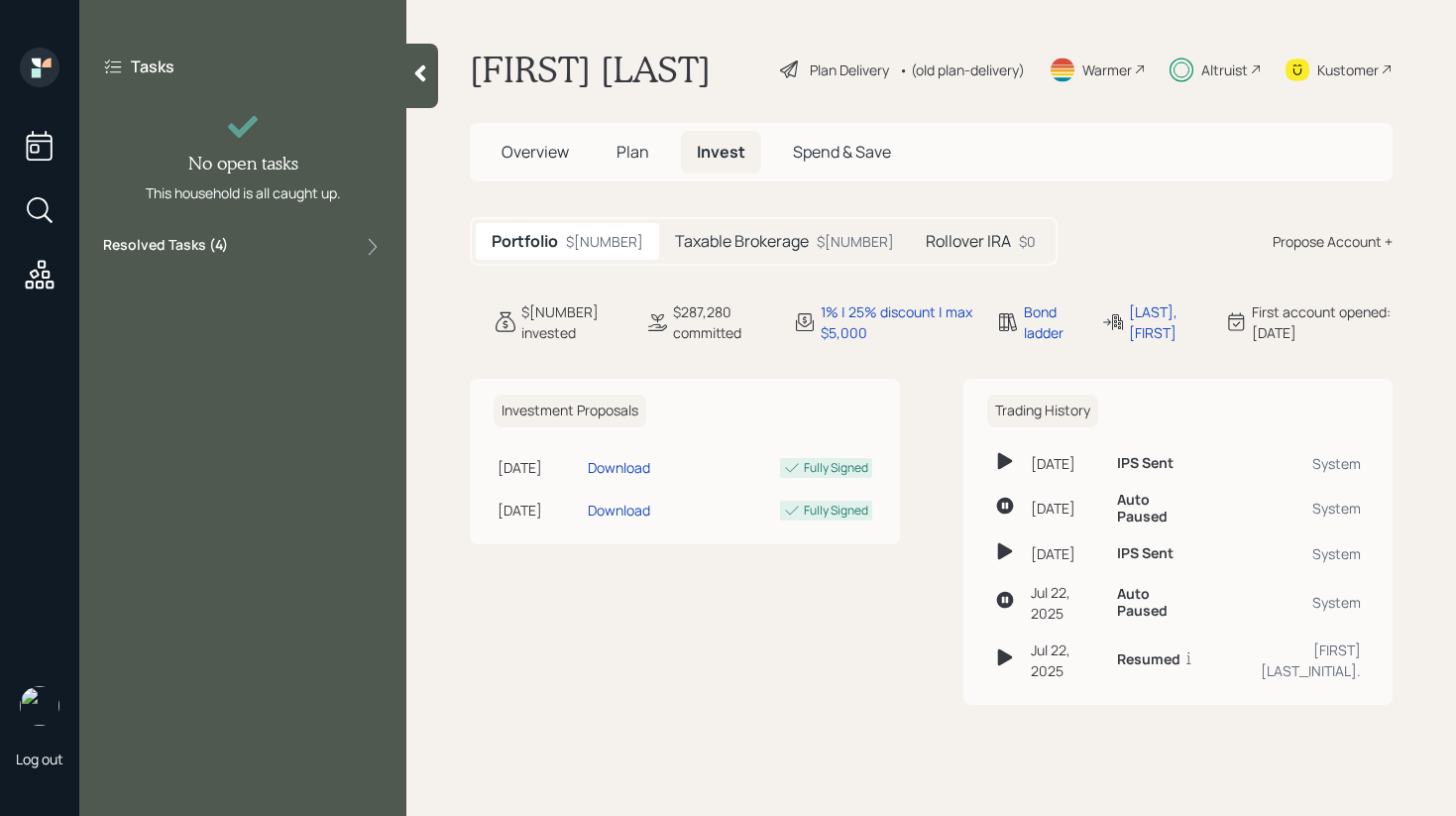 click on "Resolved Tasks ( 4 )" at bounding box center (243, 247) 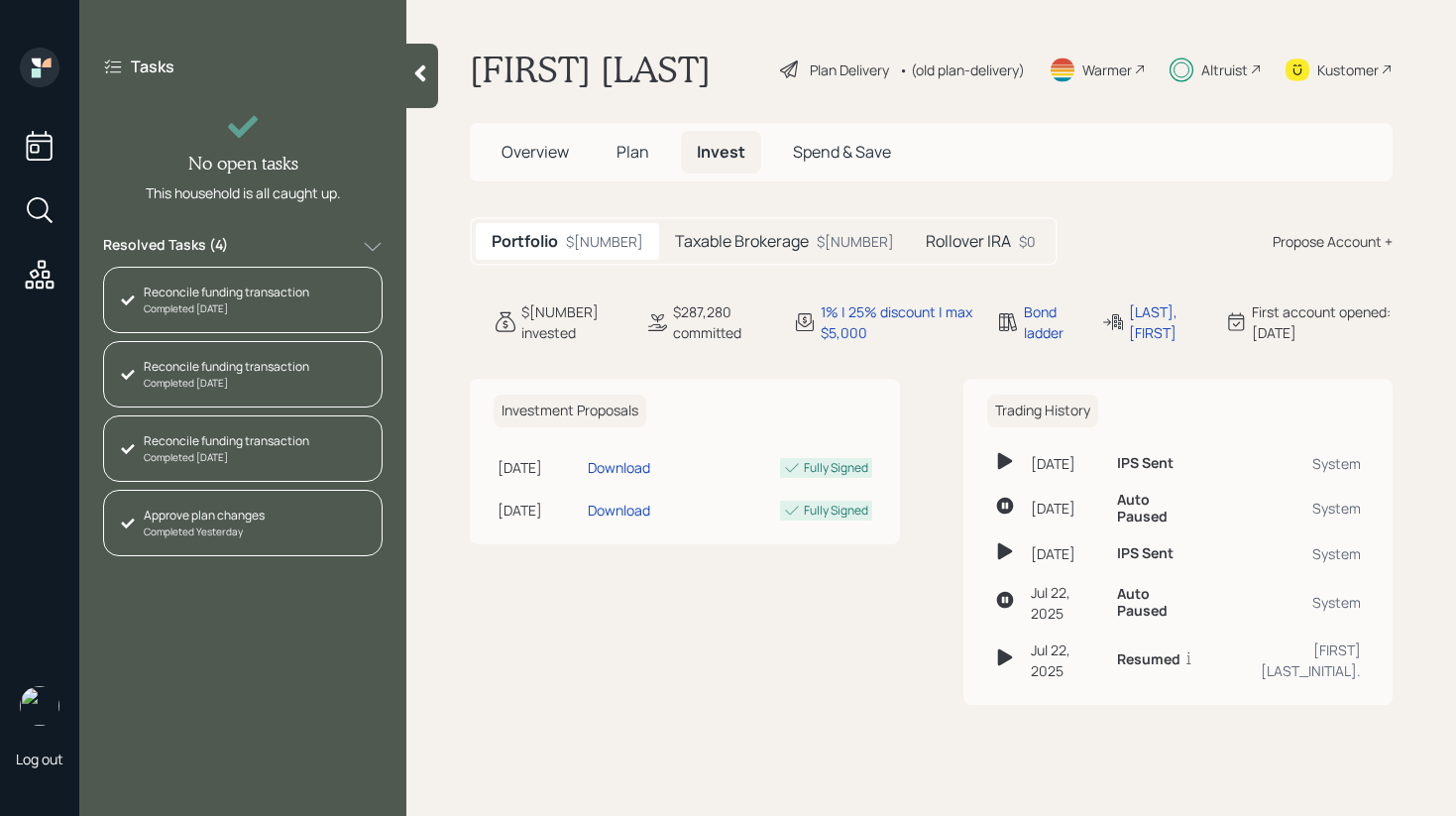 click on "Resolved Tasks ( 4 )" at bounding box center (243, 247) 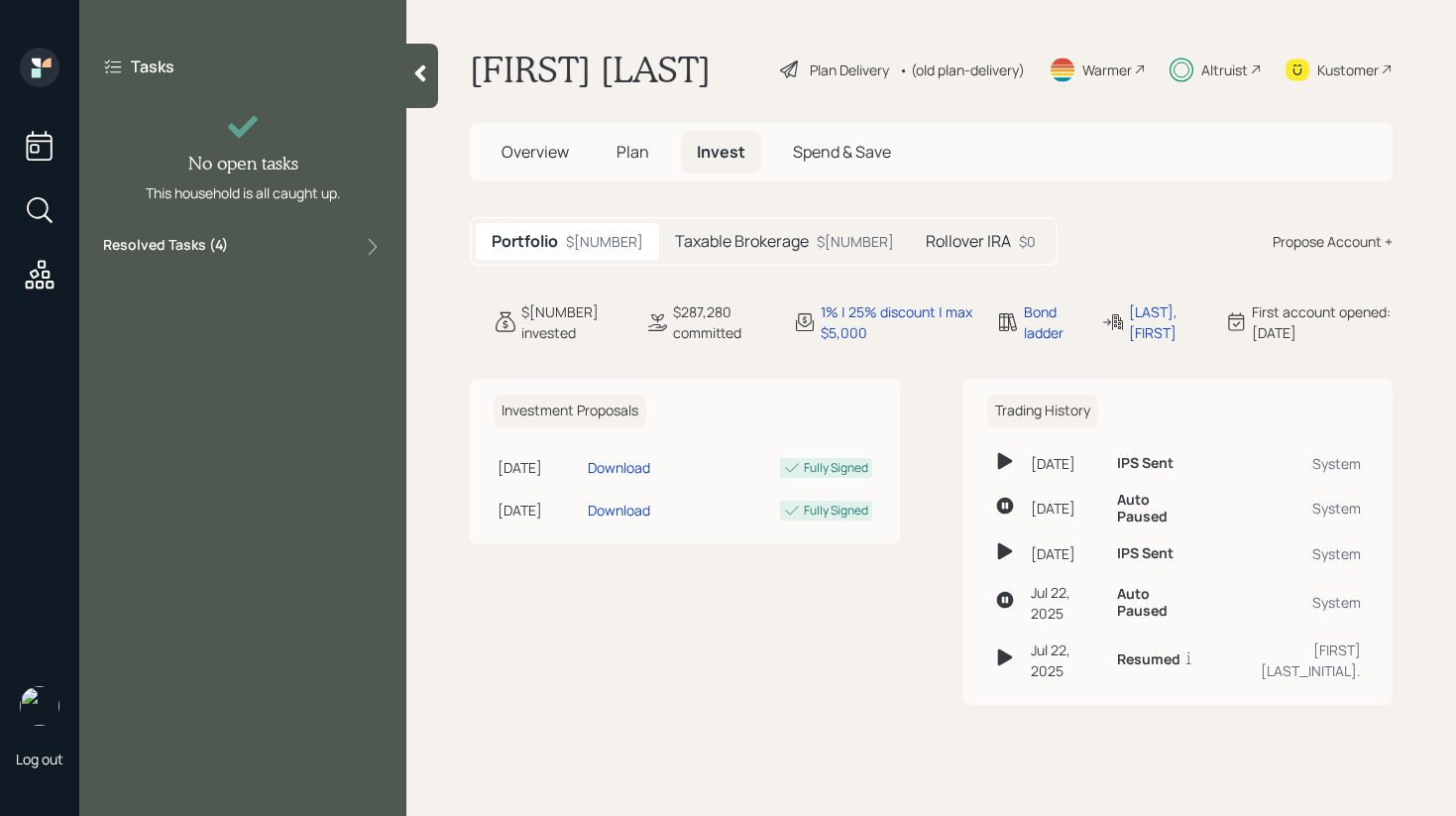 click on "Plan" at bounding box center [632, 152] 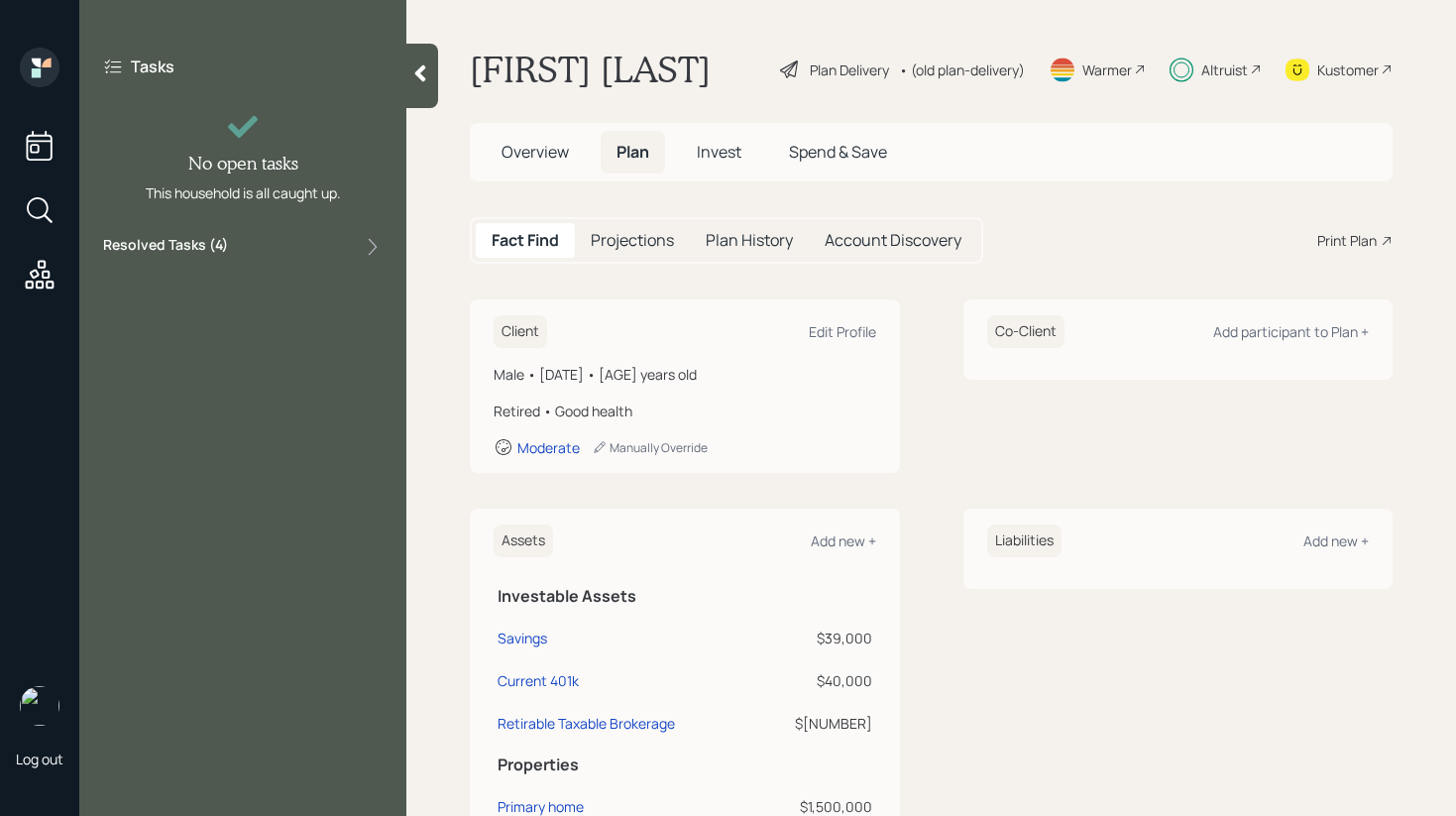 click on "Invest" at bounding box center (719, 152) 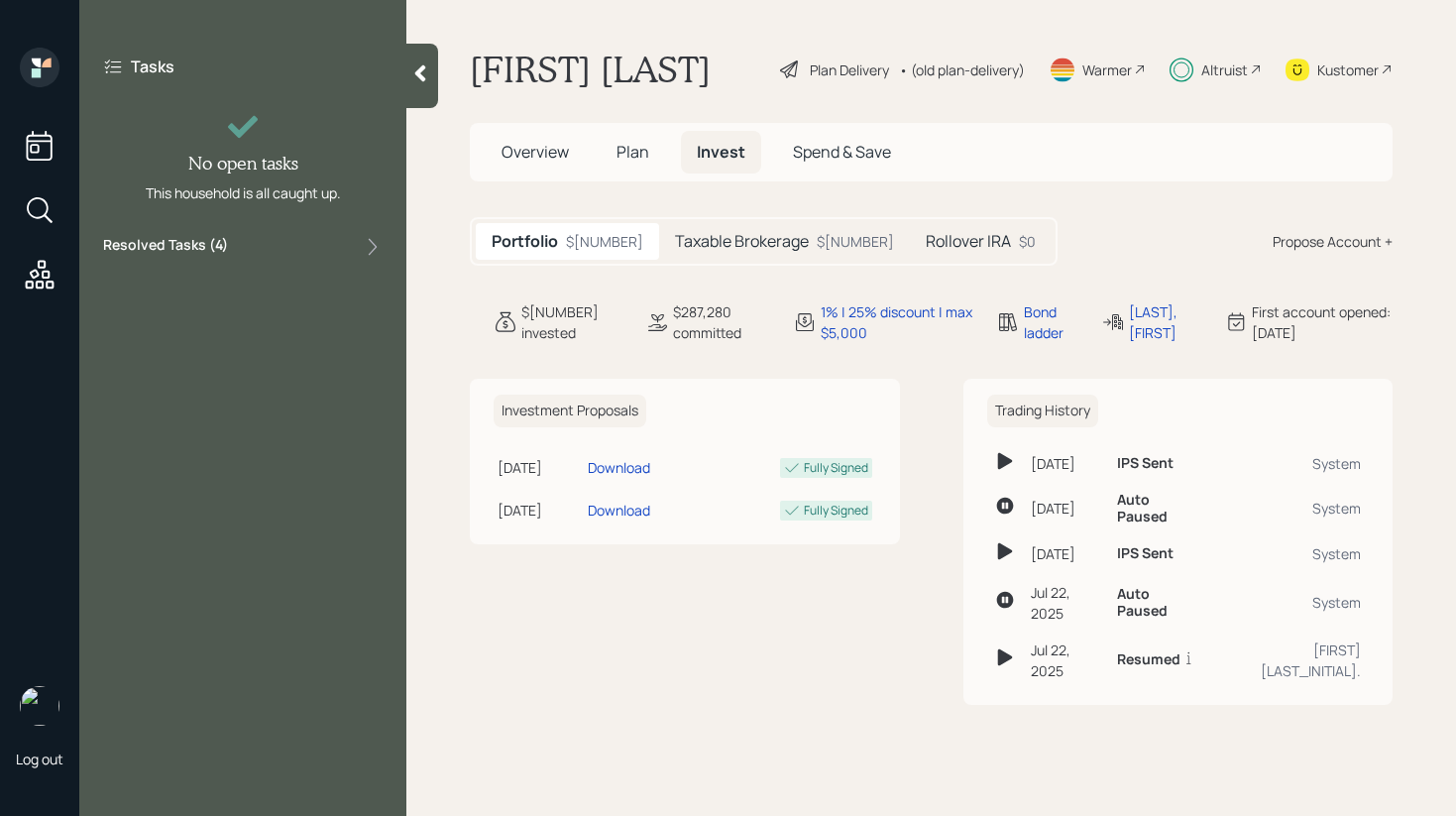 click on "Taxable Brokerage" at bounding box center [741, 241] 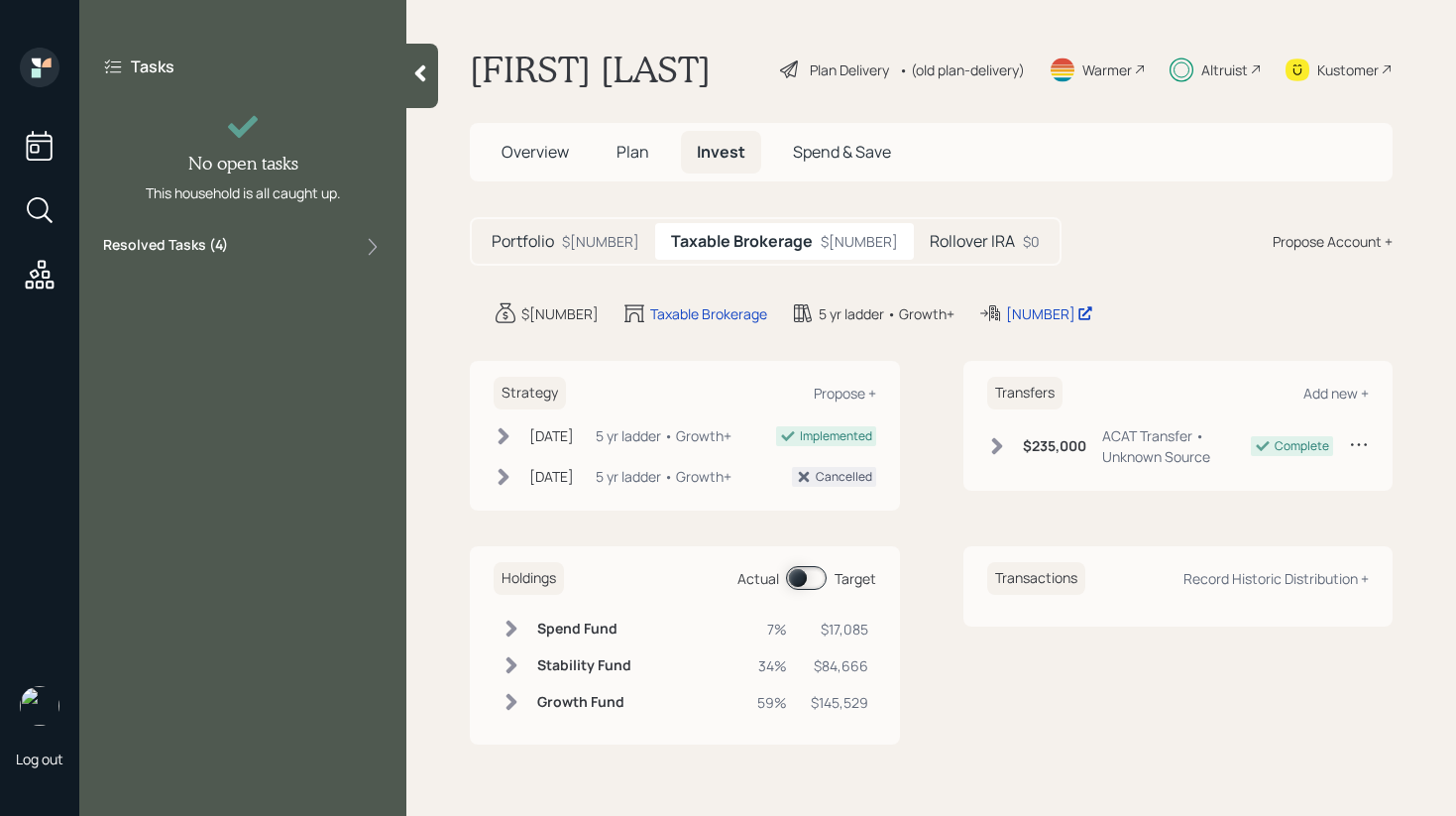 click at bounding box center [806, 578] 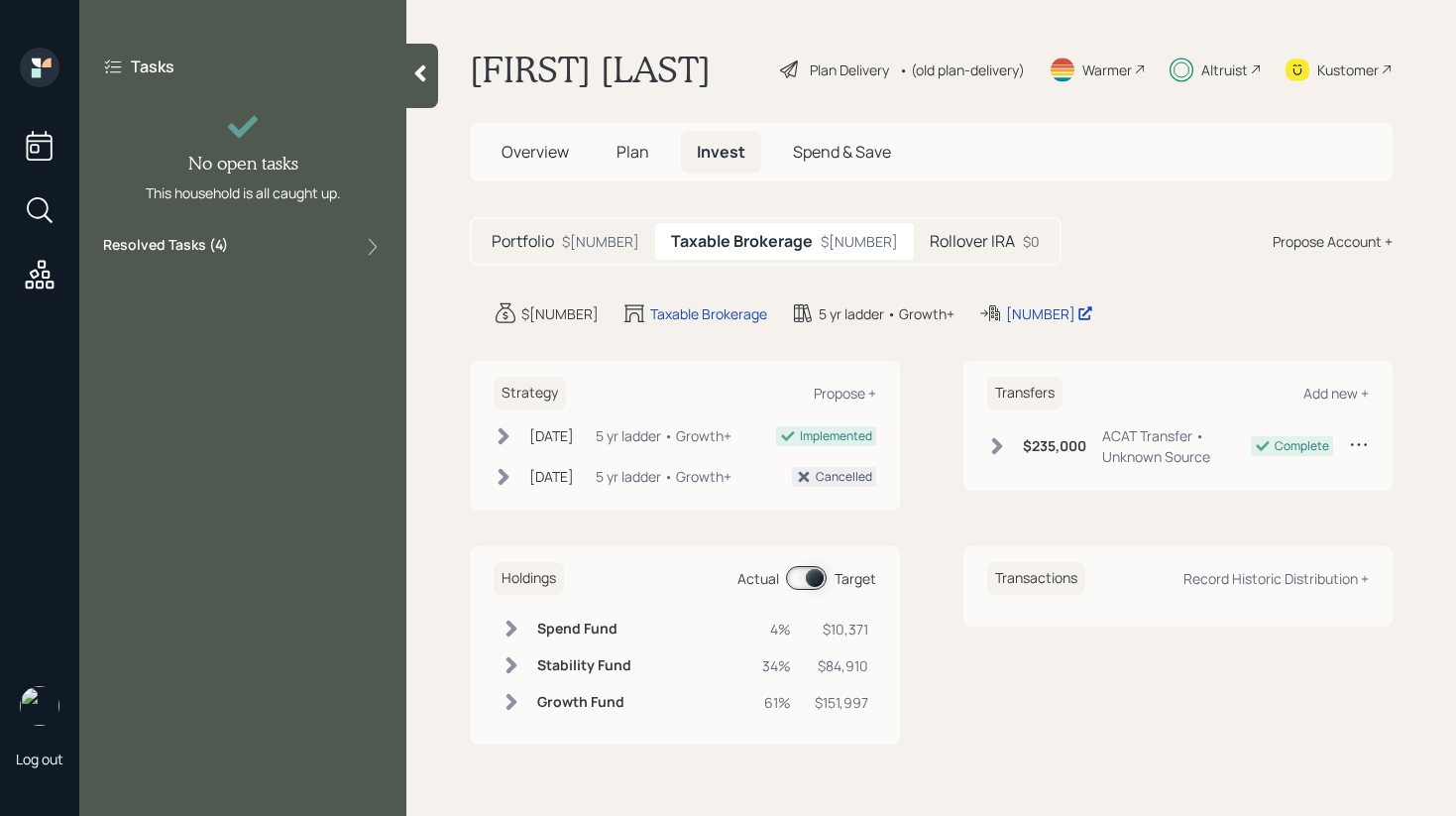 click at bounding box center [806, 578] 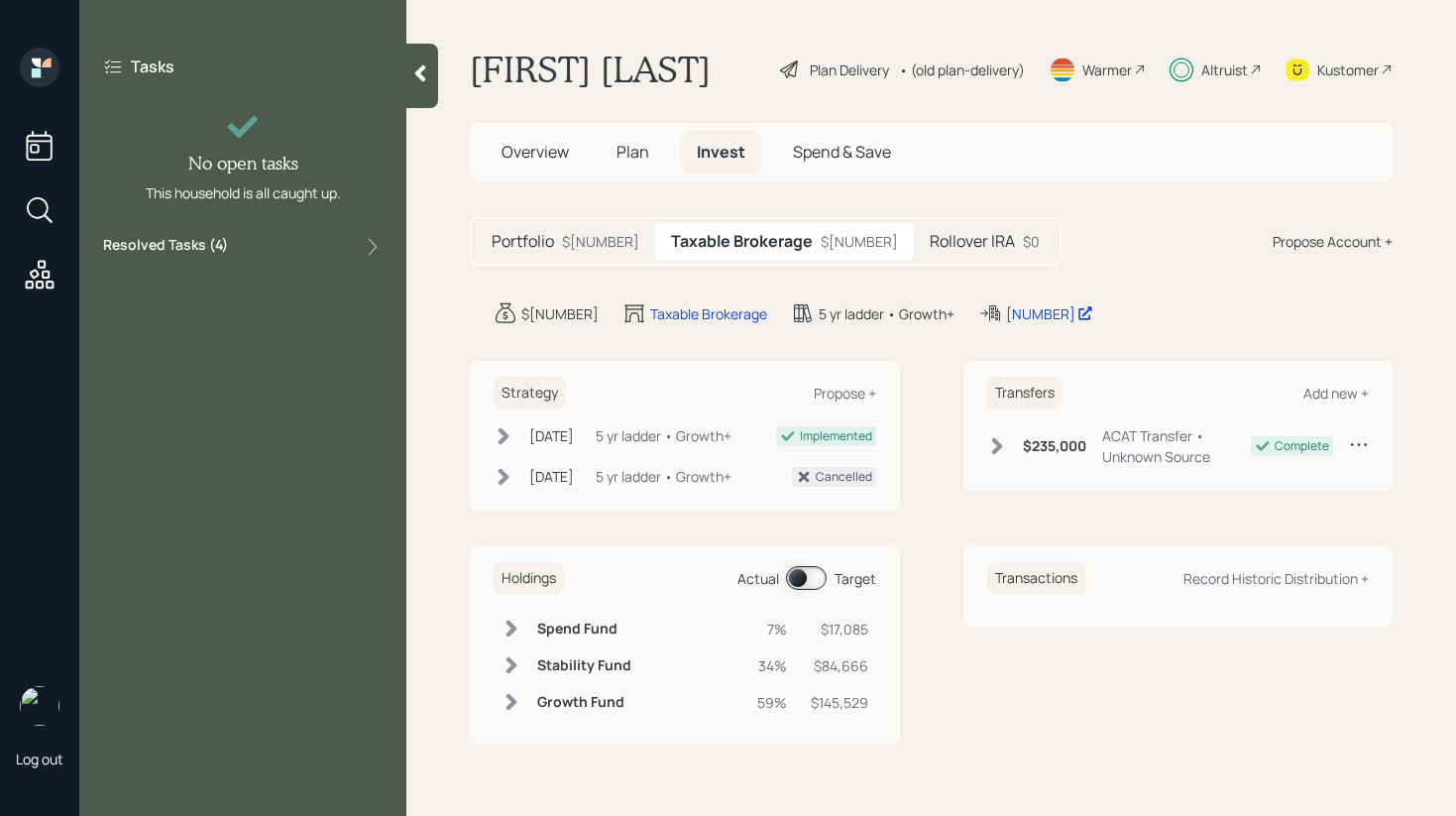click at bounding box center (806, 578) 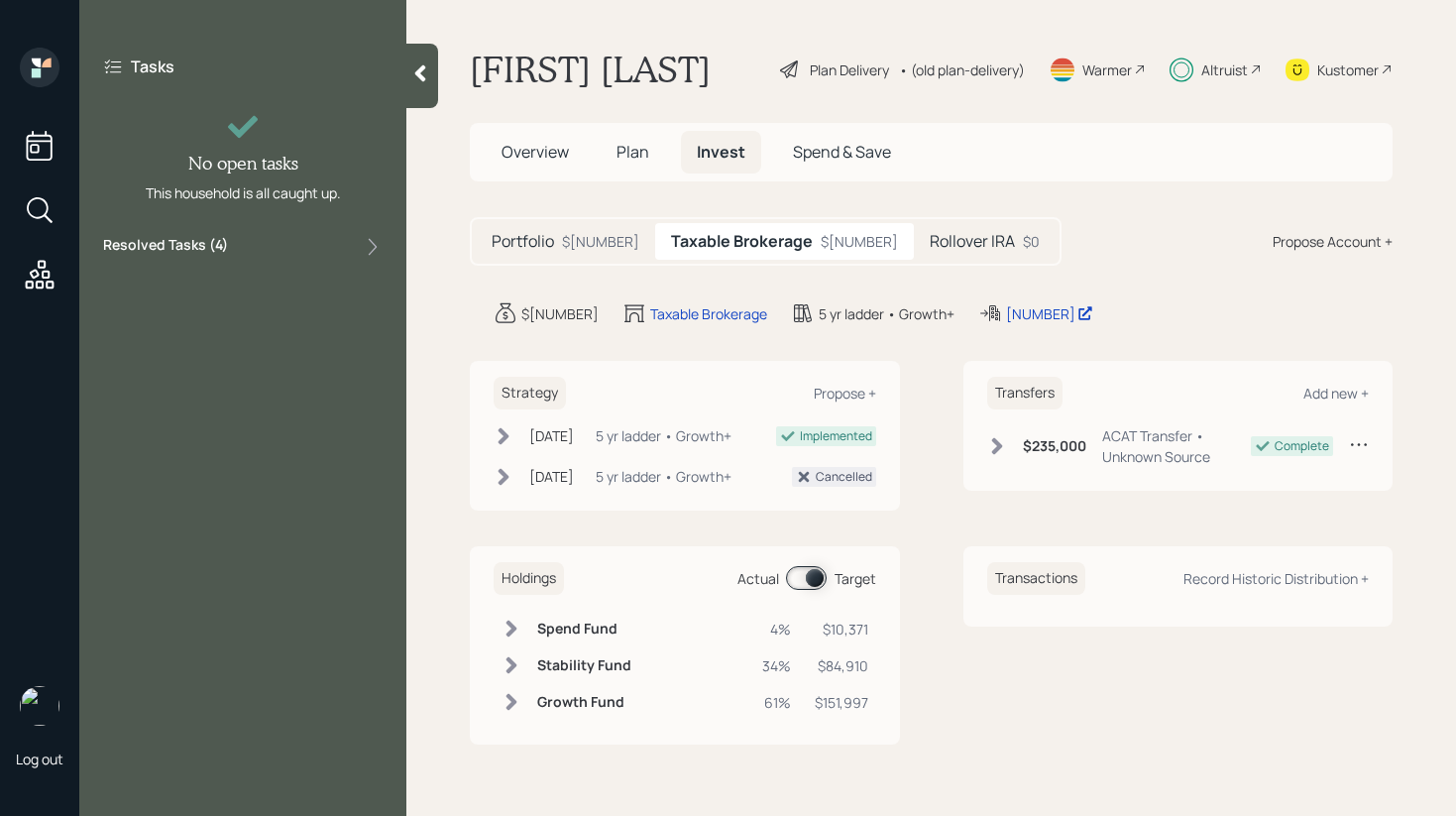 click at bounding box center [806, 578] 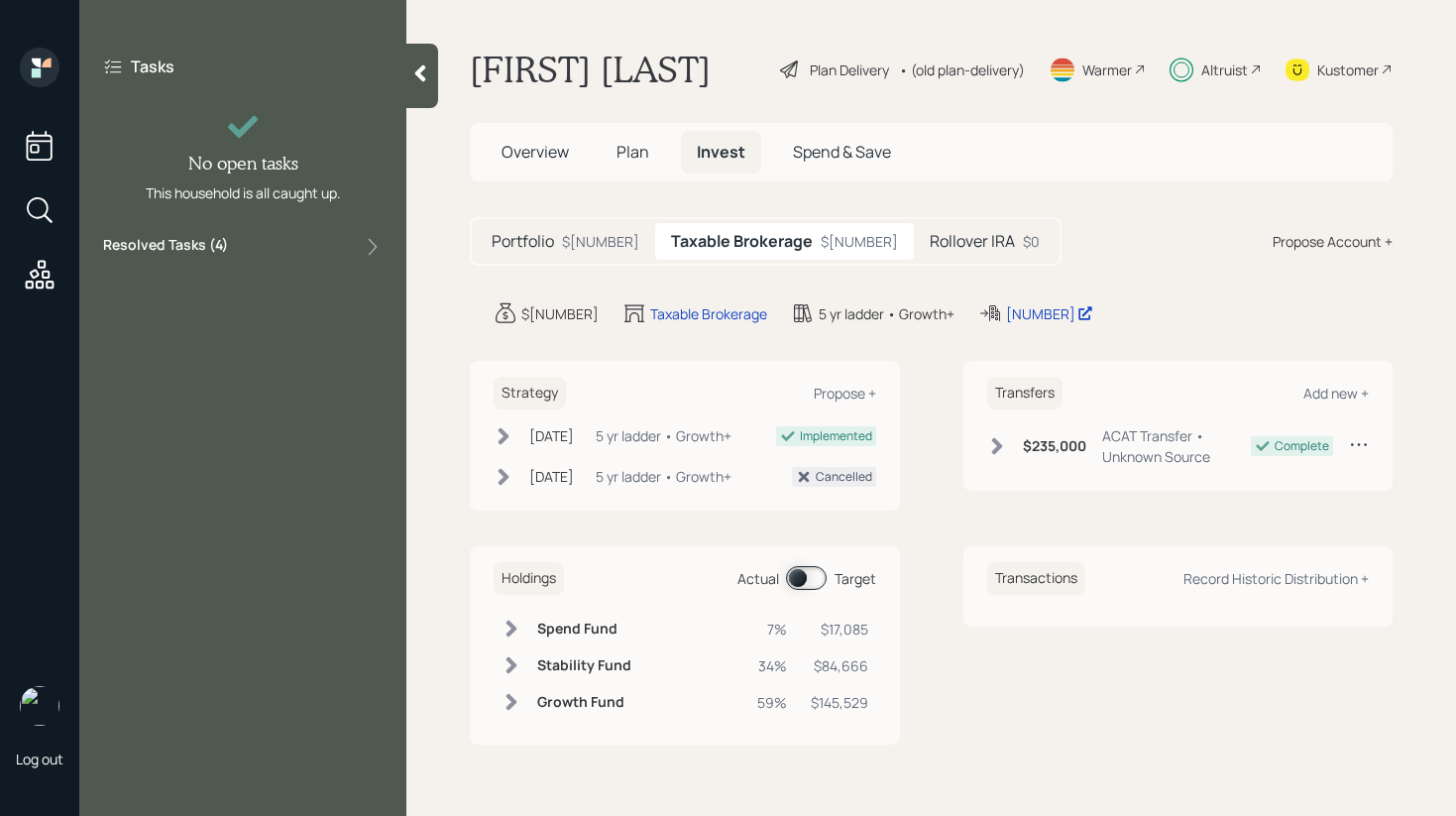 click at bounding box center [806, 578] 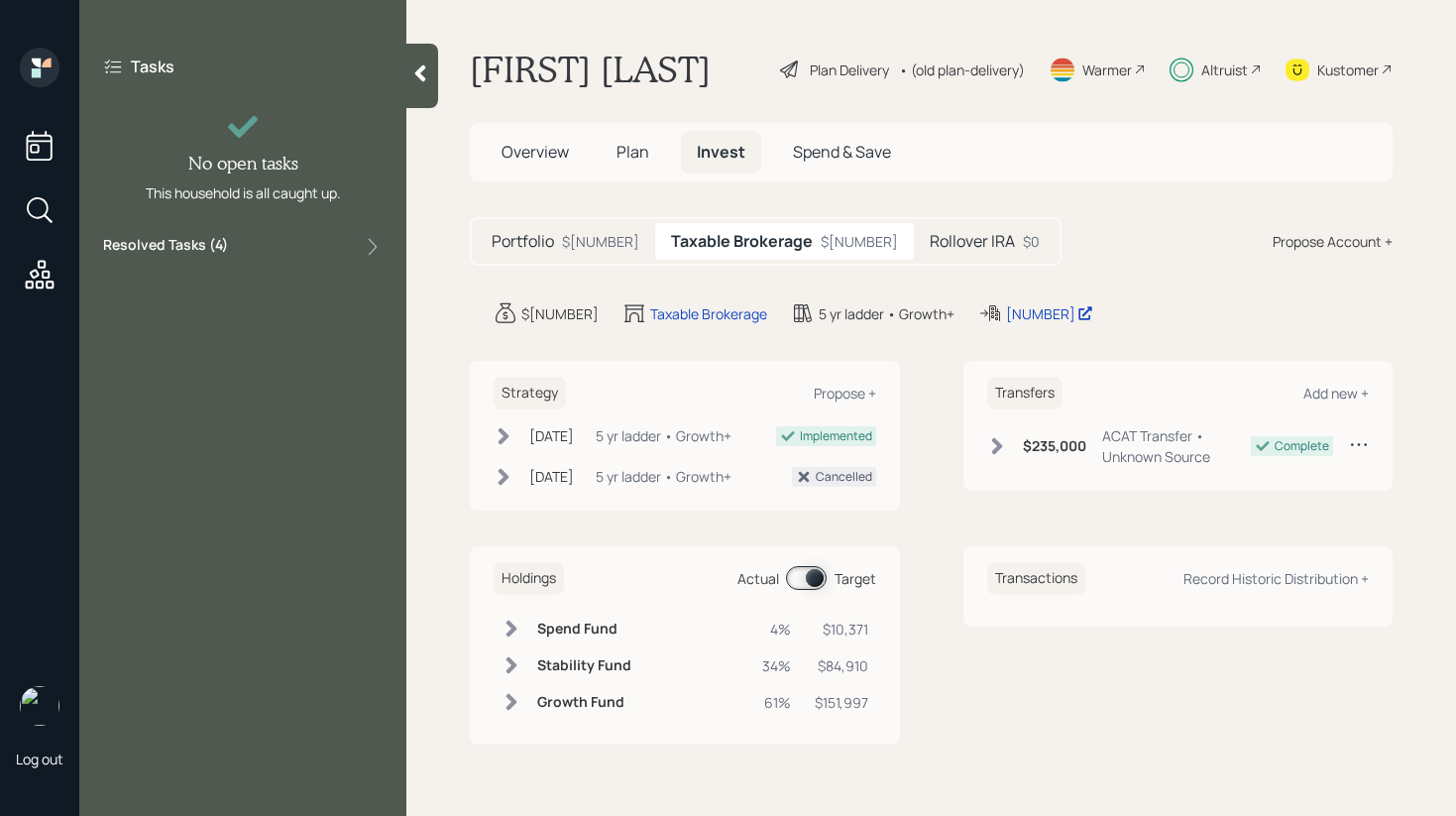 click on "[FIRST] [LAST]" at bounding box center (590, 69) 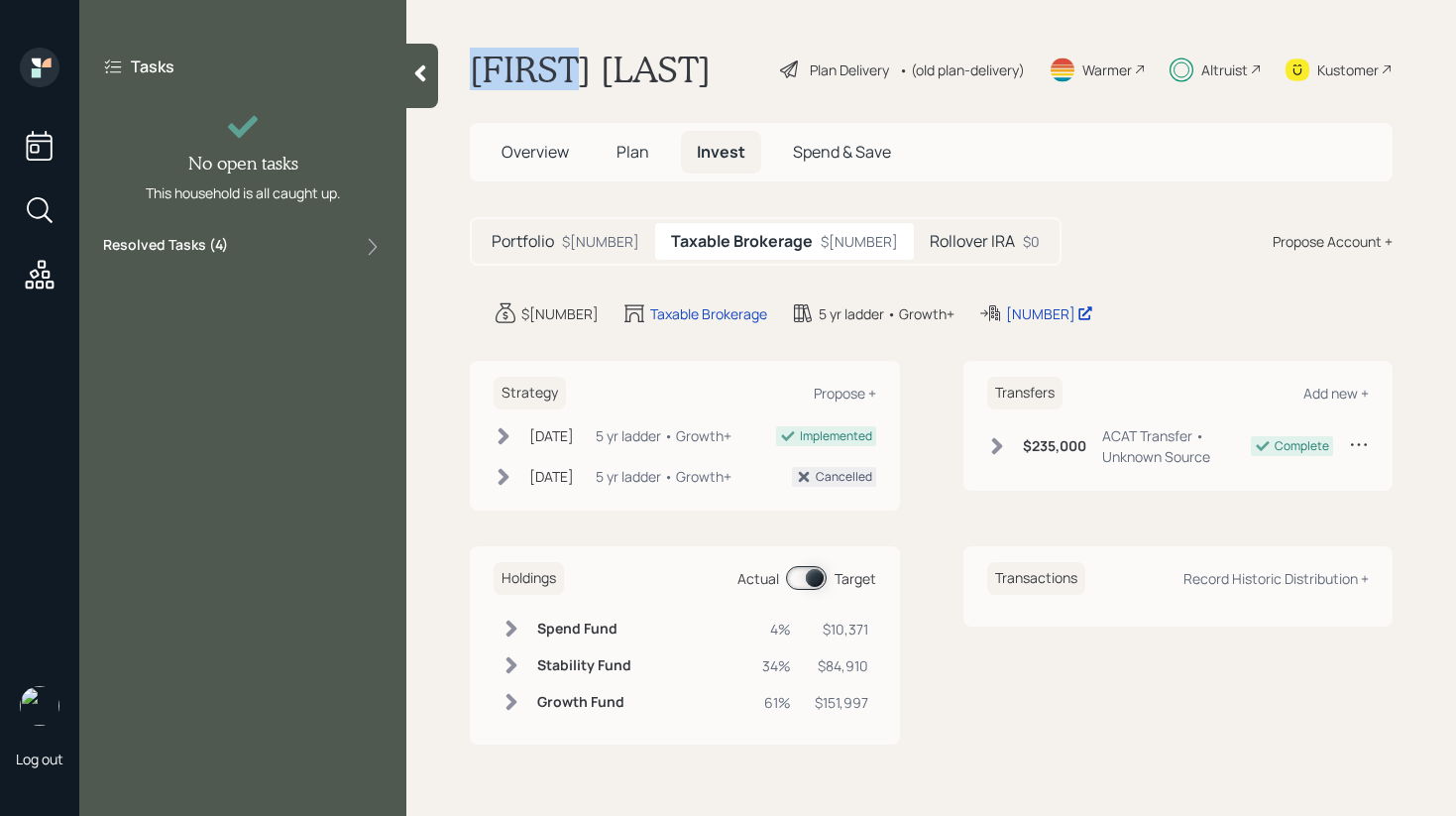 click on "[FIRST] [LAST]" at bounding box center [590, 69] 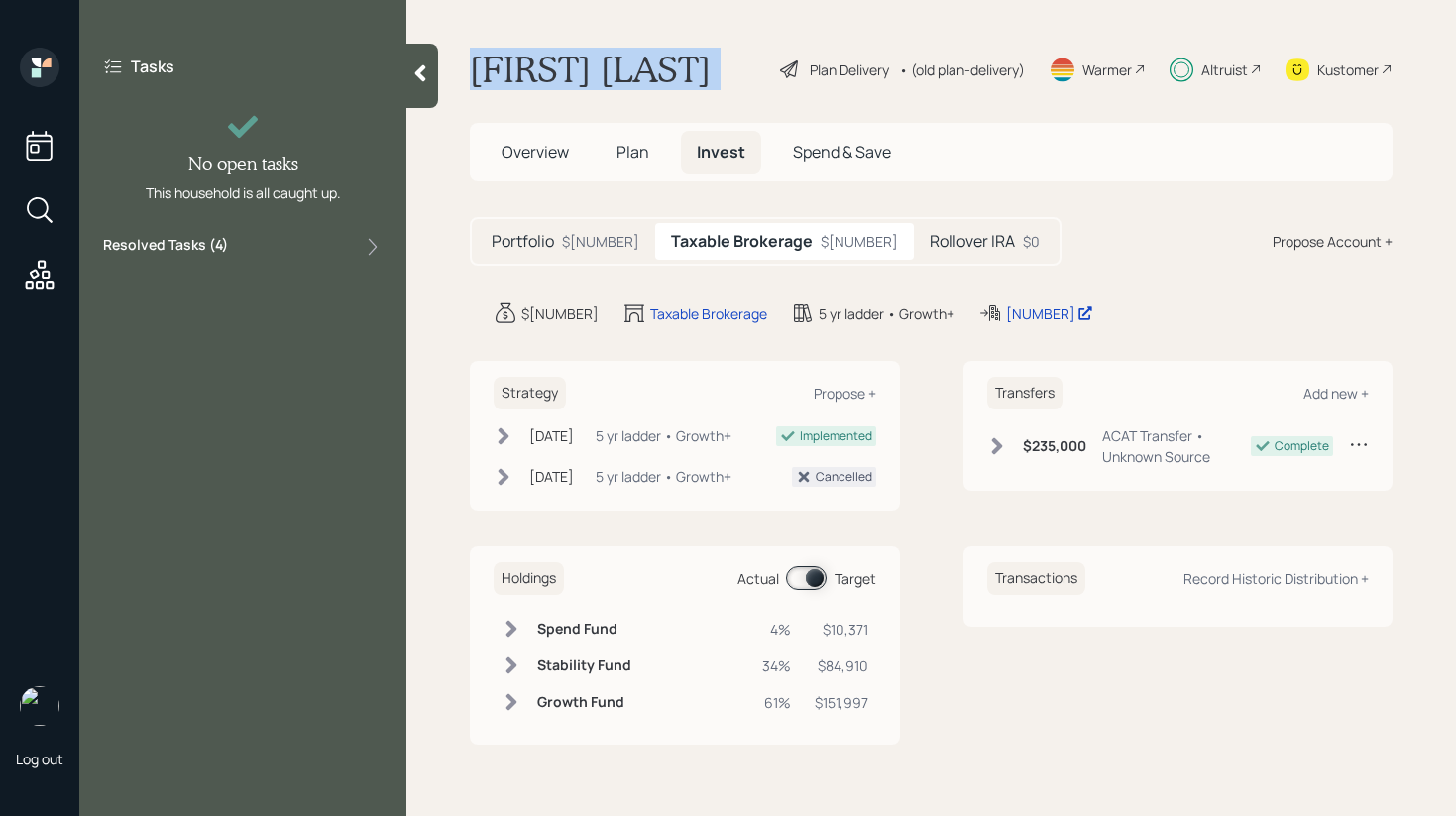 click on "[FIRST] [LAST]" at bounding box center [590, 69] 